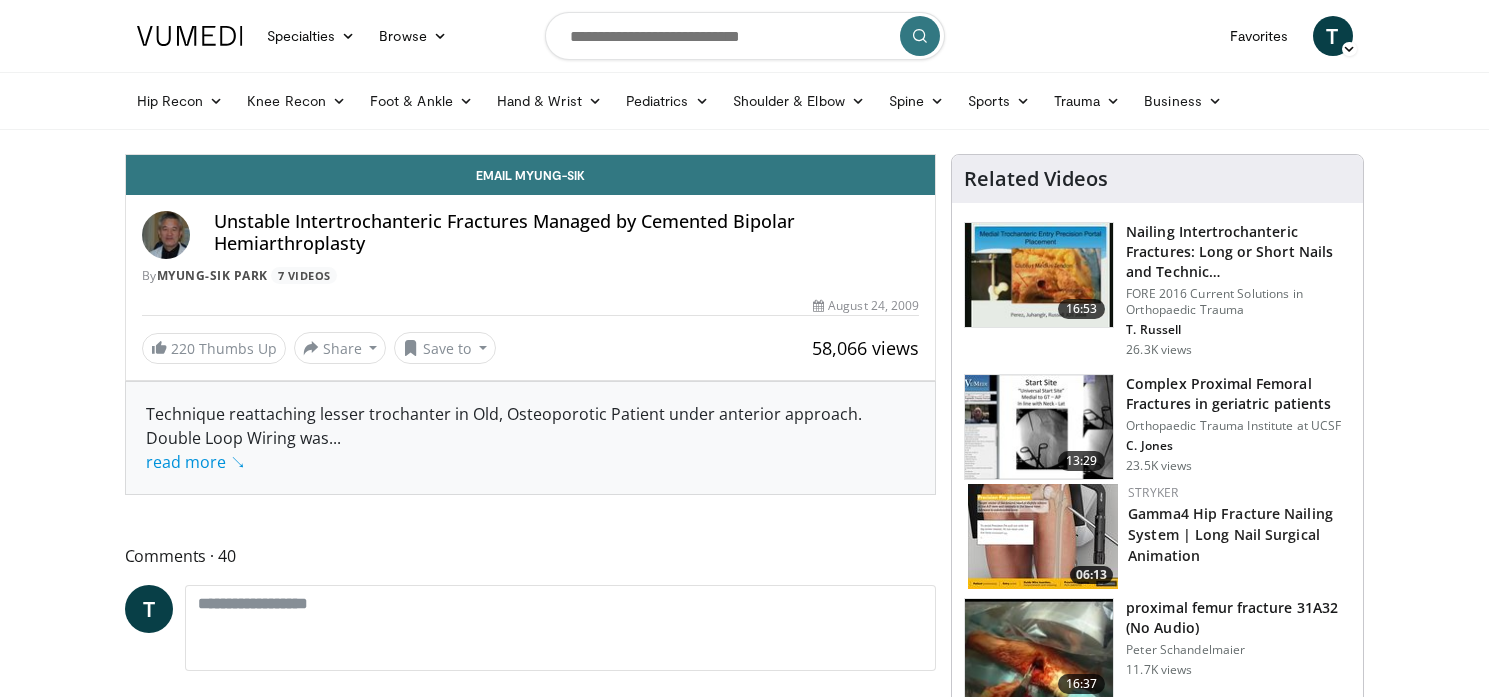 scroll, scrollTop: 0, scrollLeft: 0, axis: both 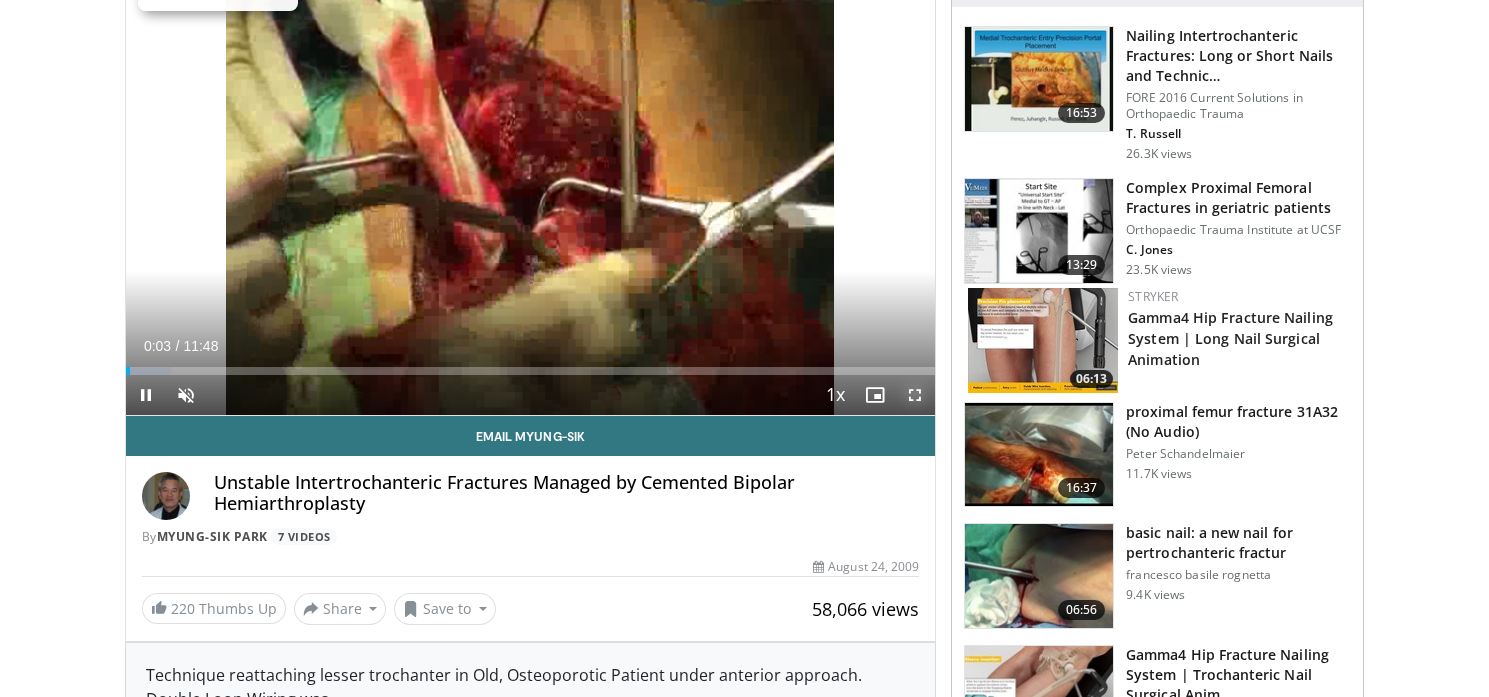 click at bounding box center [915, 395] 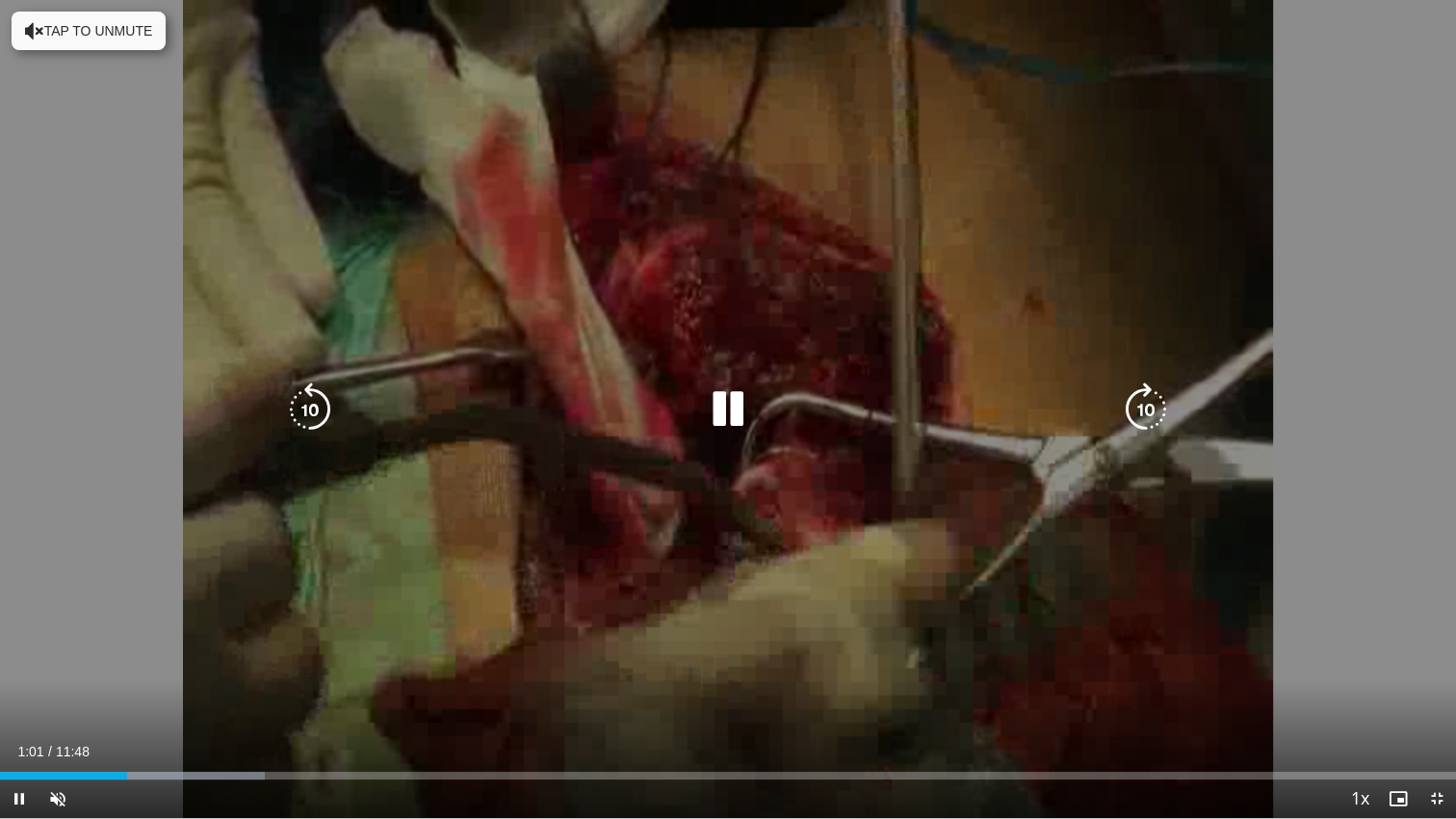 click on "**********" at bounding box center [728, 410] 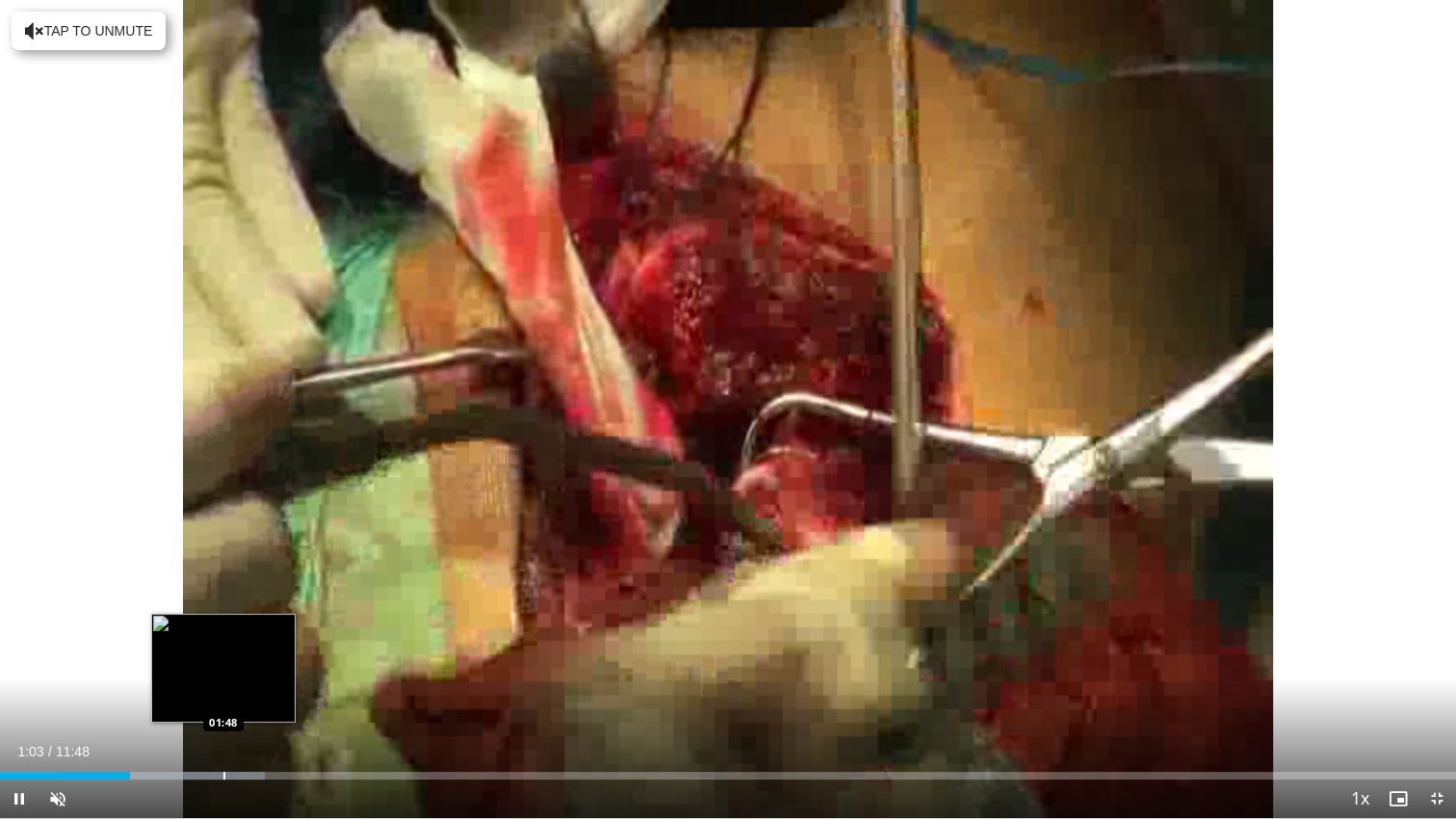 click at bounding box center [224, 776] 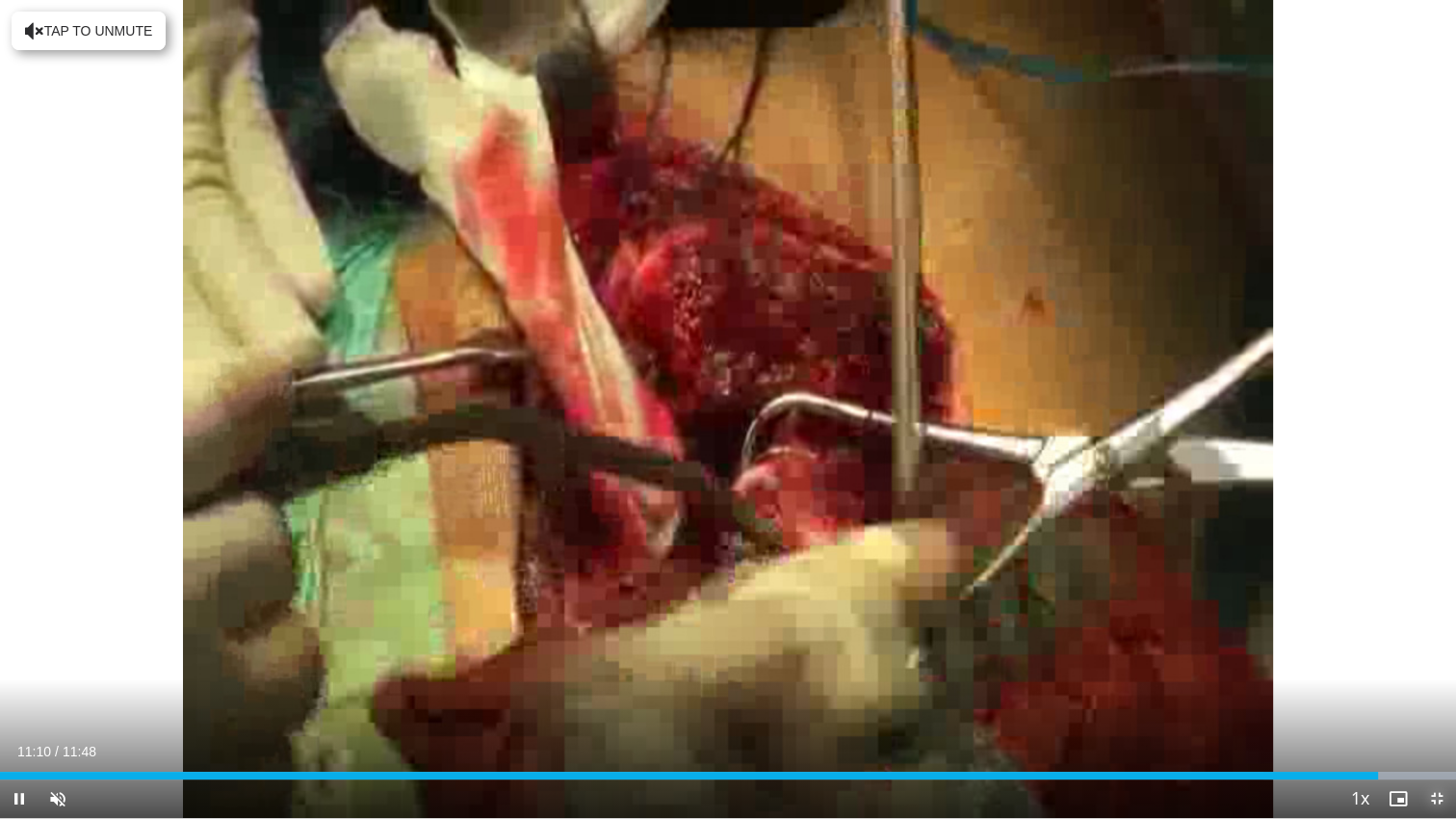 click at bounding box center [1437, 799] 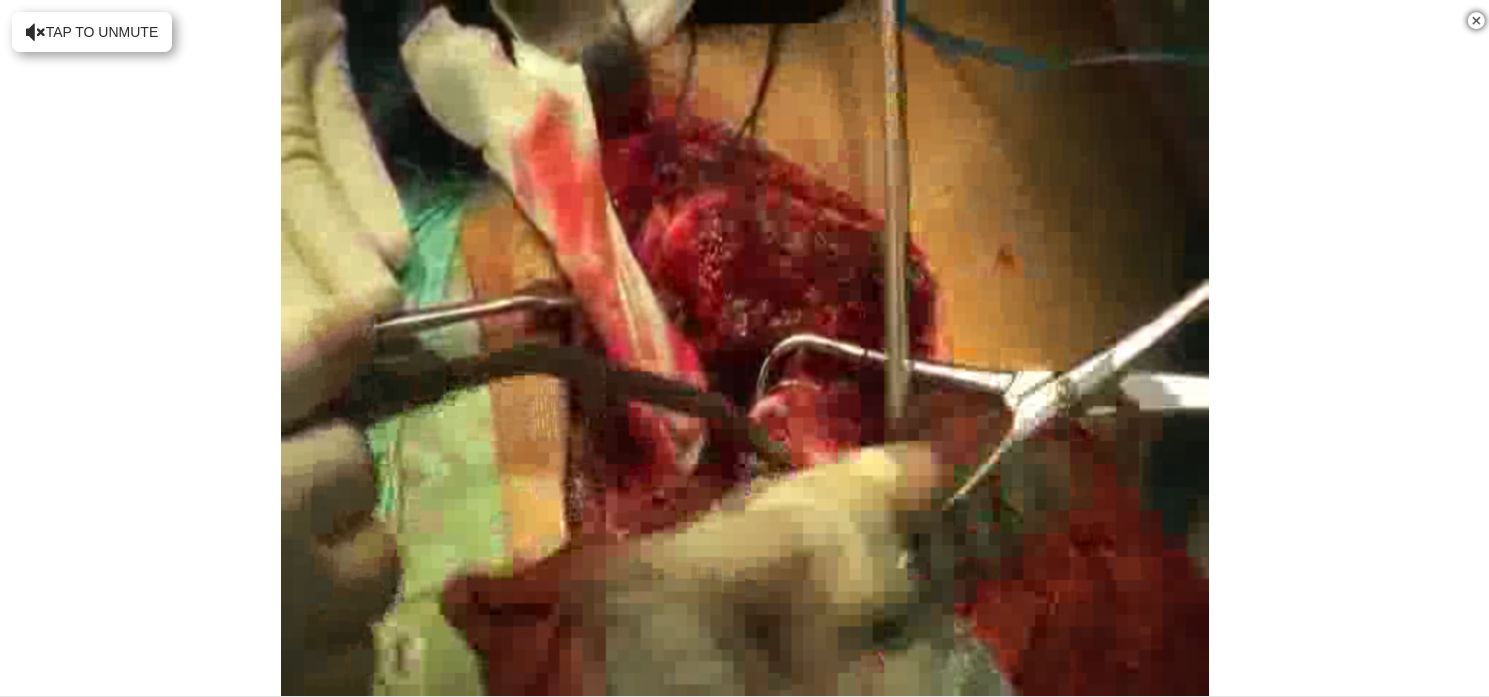 scroll, scrollTop: 1870, scrollLeft: 0, axis: vertical 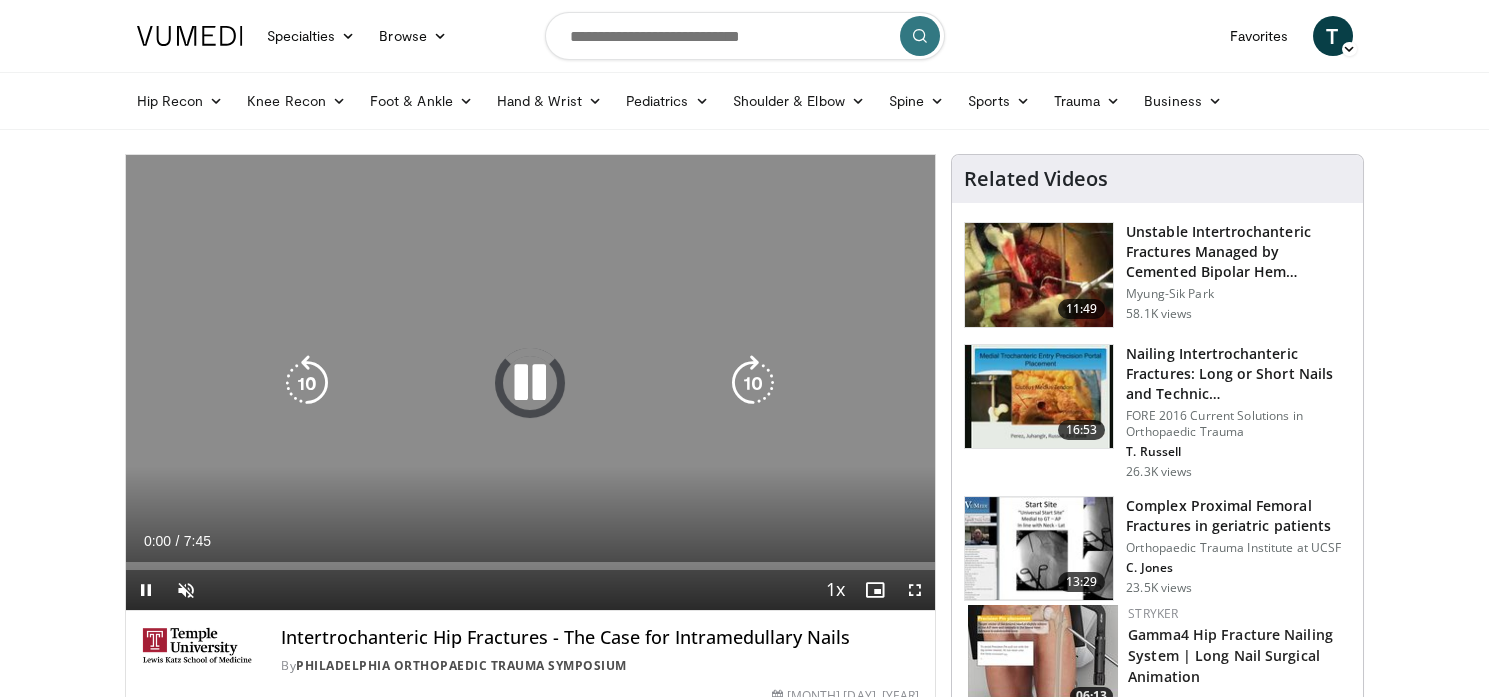 drag, startPoint x: 0, startPoint y: 0, endPoint x: 772, endPoint y: 426, distance: 881.73694 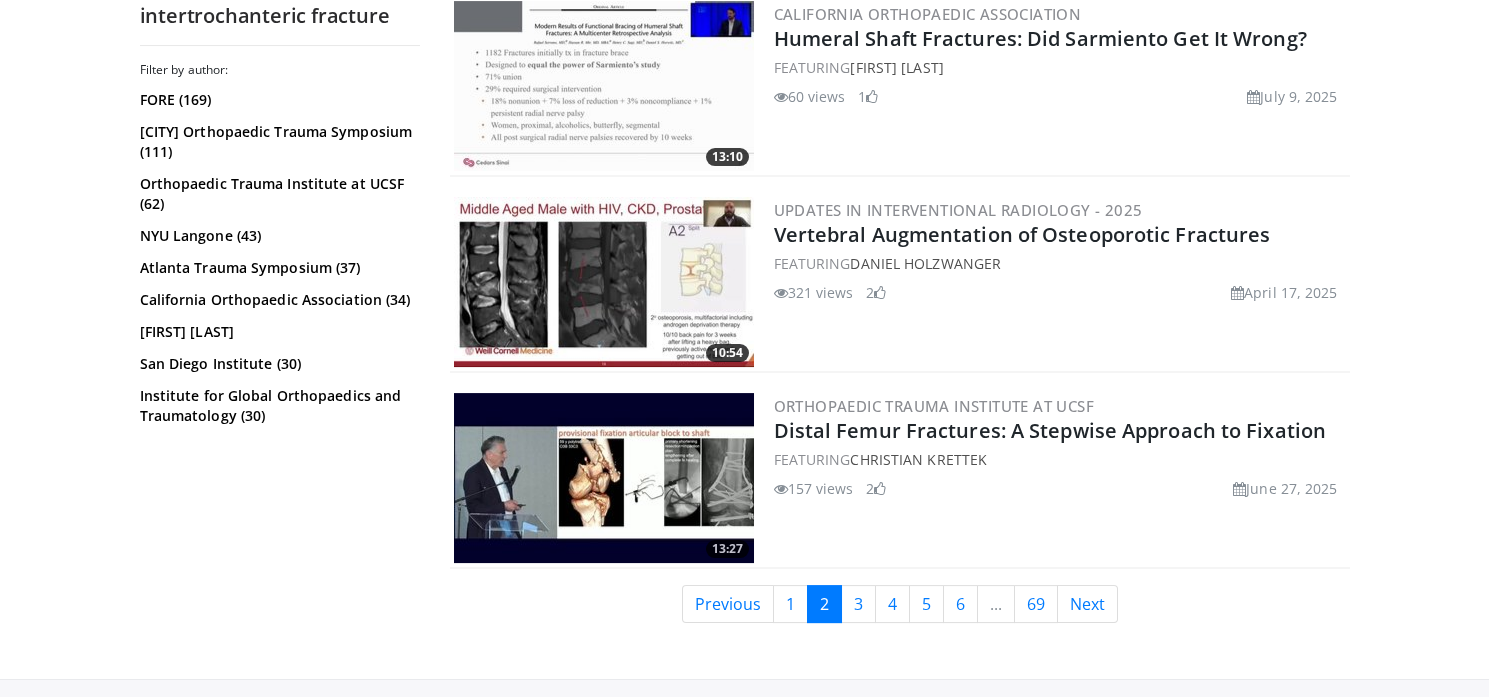 scroll, scrollTop: 5019, scrollLeft: 0, axis: vertical 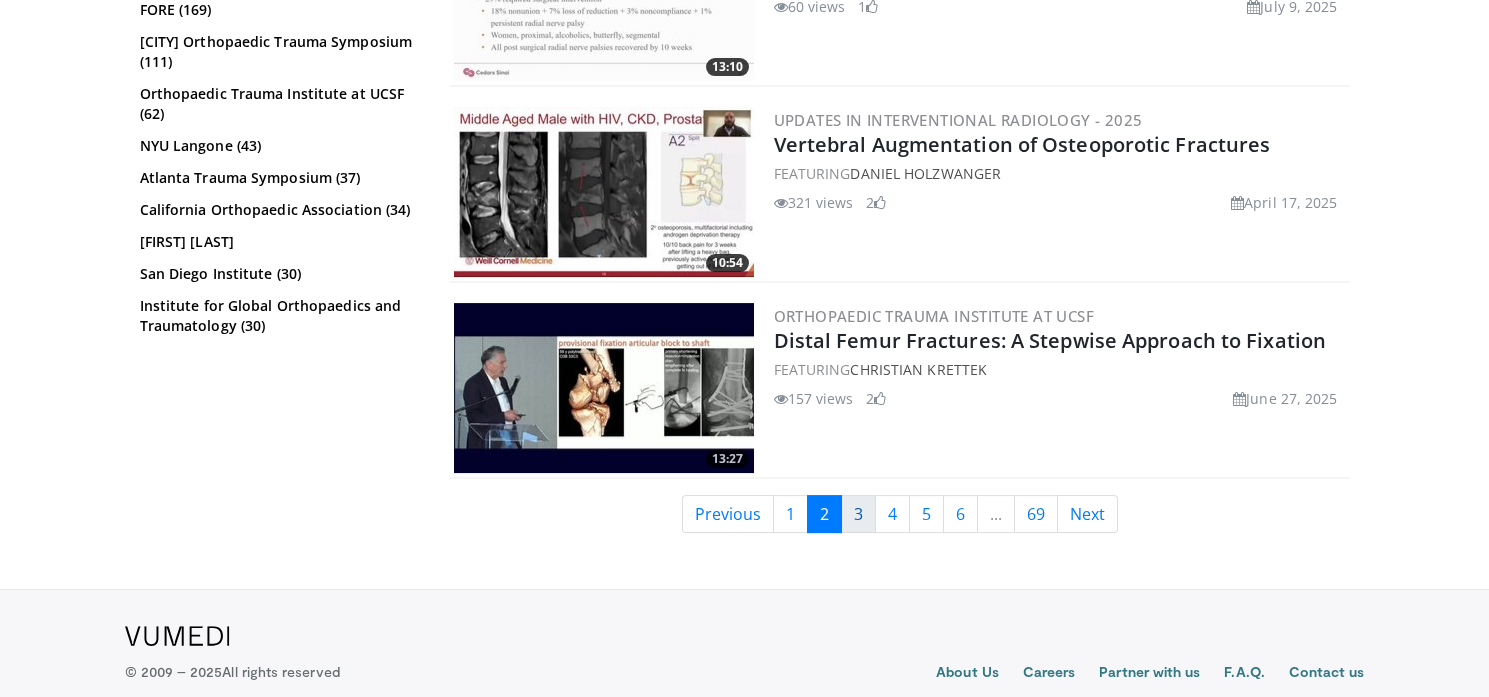 click on "3" at bounding box center [858, 514] 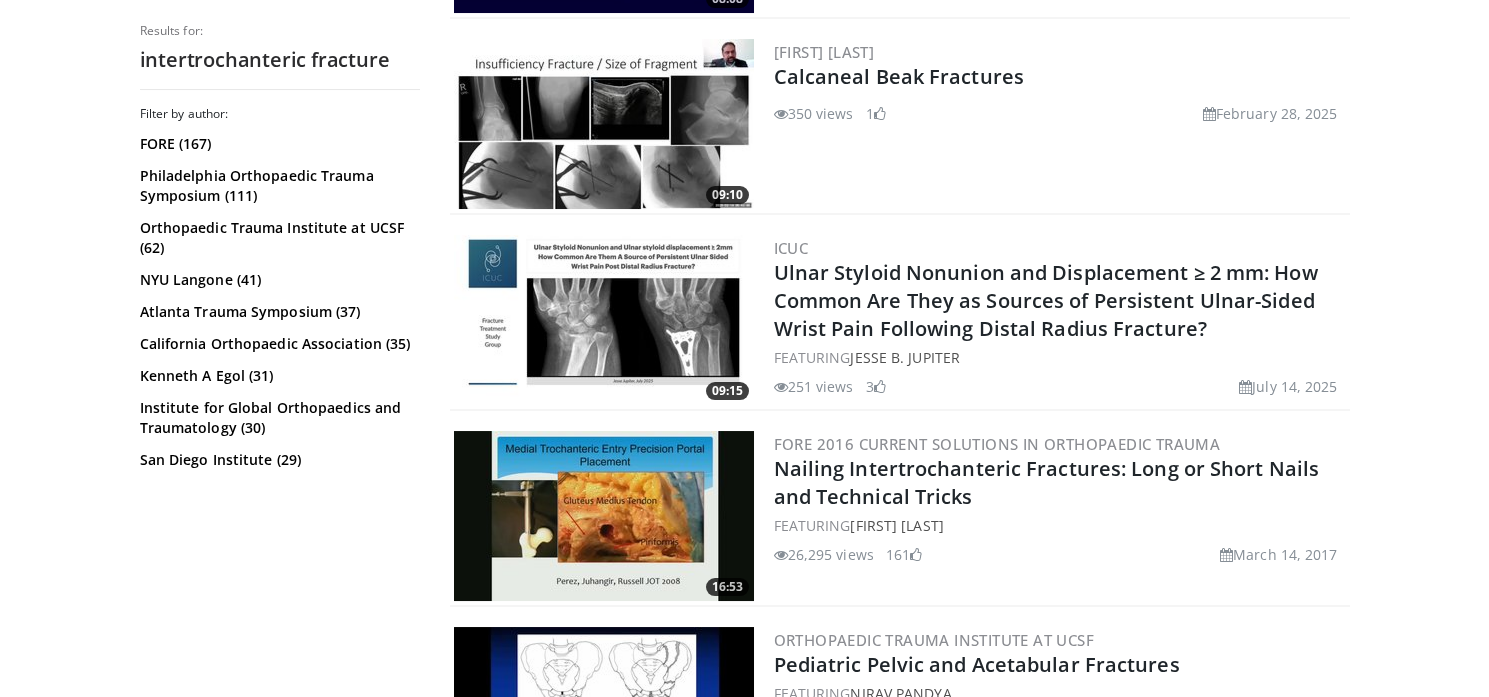 scroll, scrollTop: 2362, scrollLeft: 0, axis: vertical 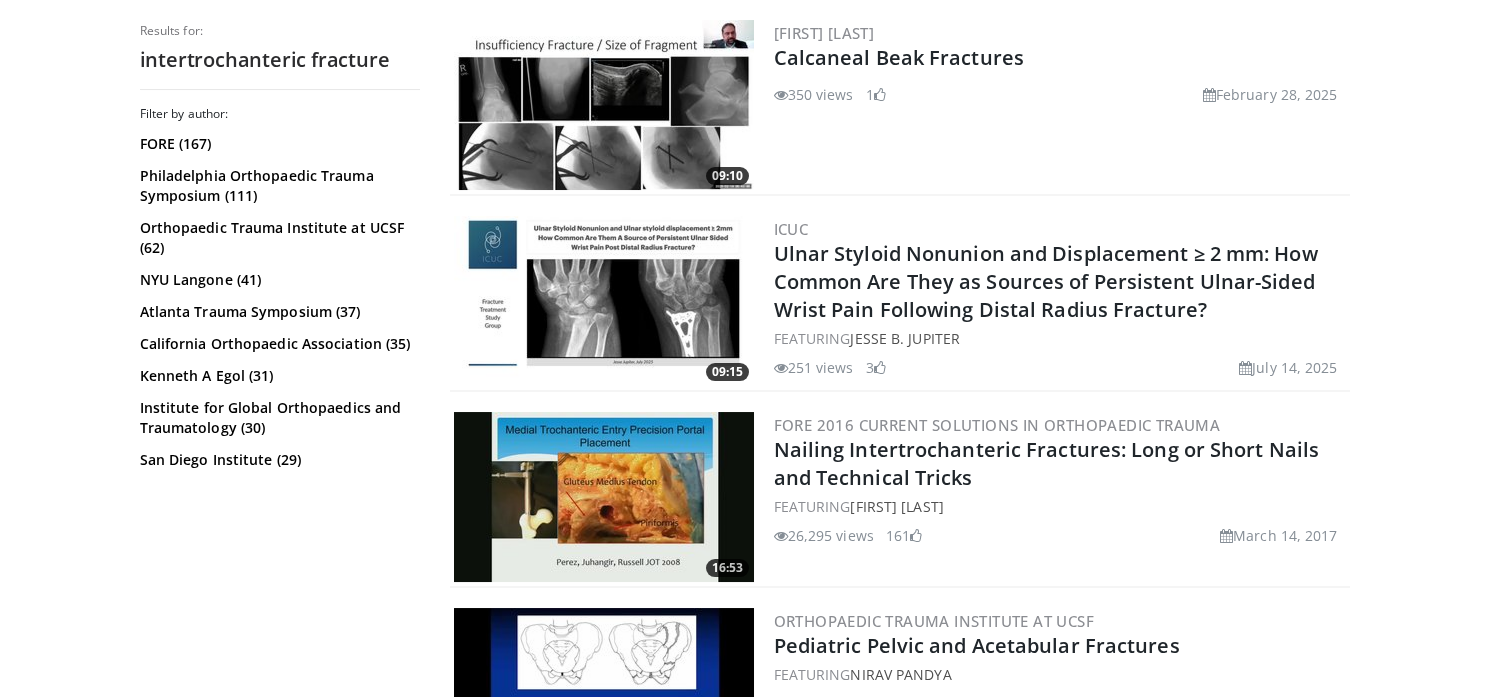 click at bounding box center (604, 497) 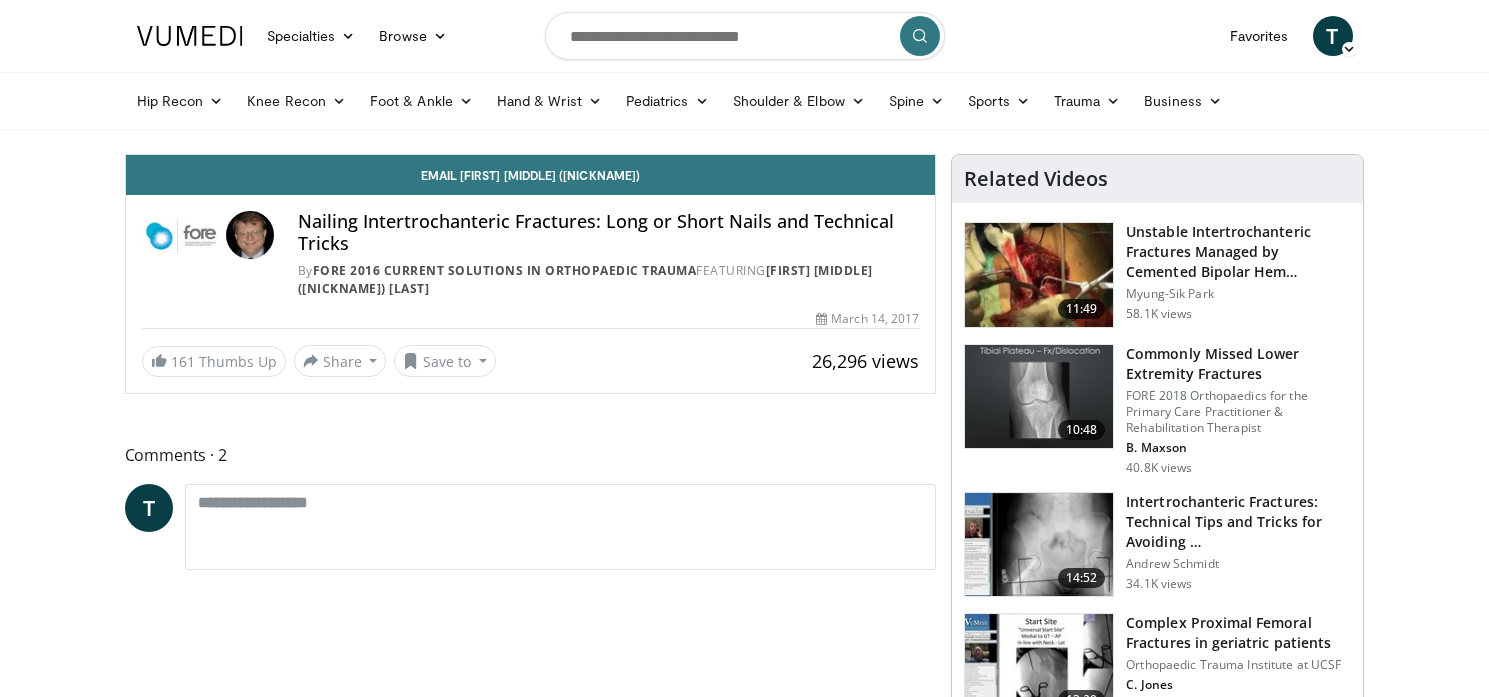scroll, scrollTop: 0, scrollLeft: 0, axis: both 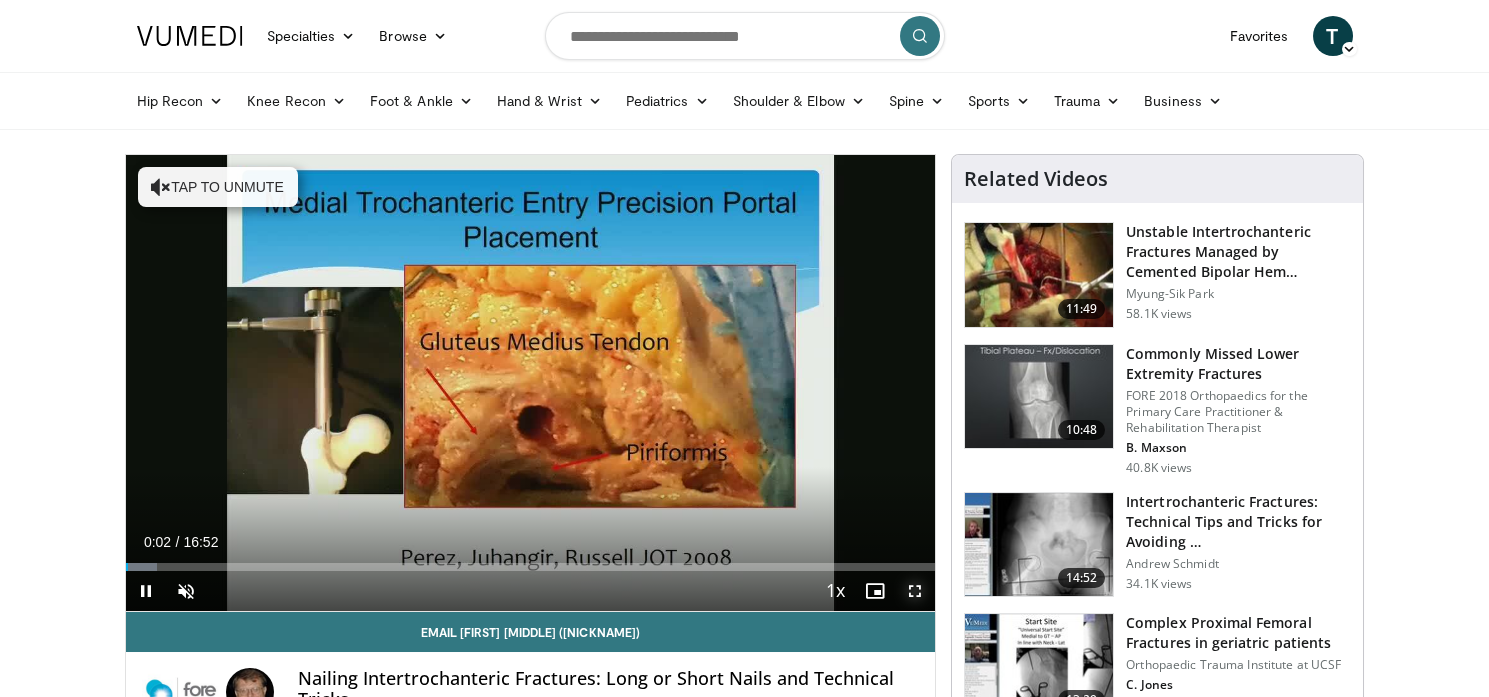 click at bounding box center (915, 591) 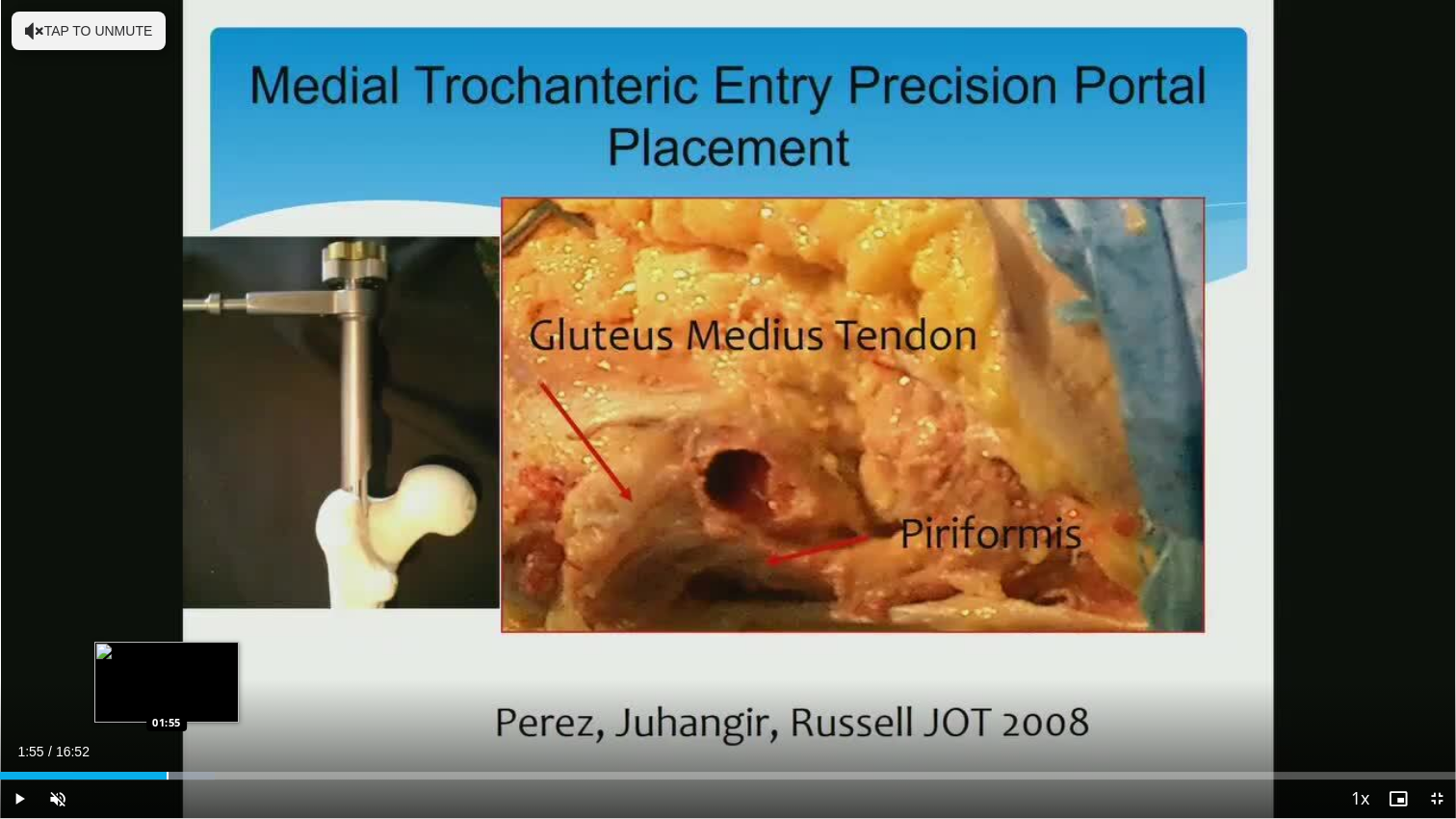 click at bounding box center (168, 776) 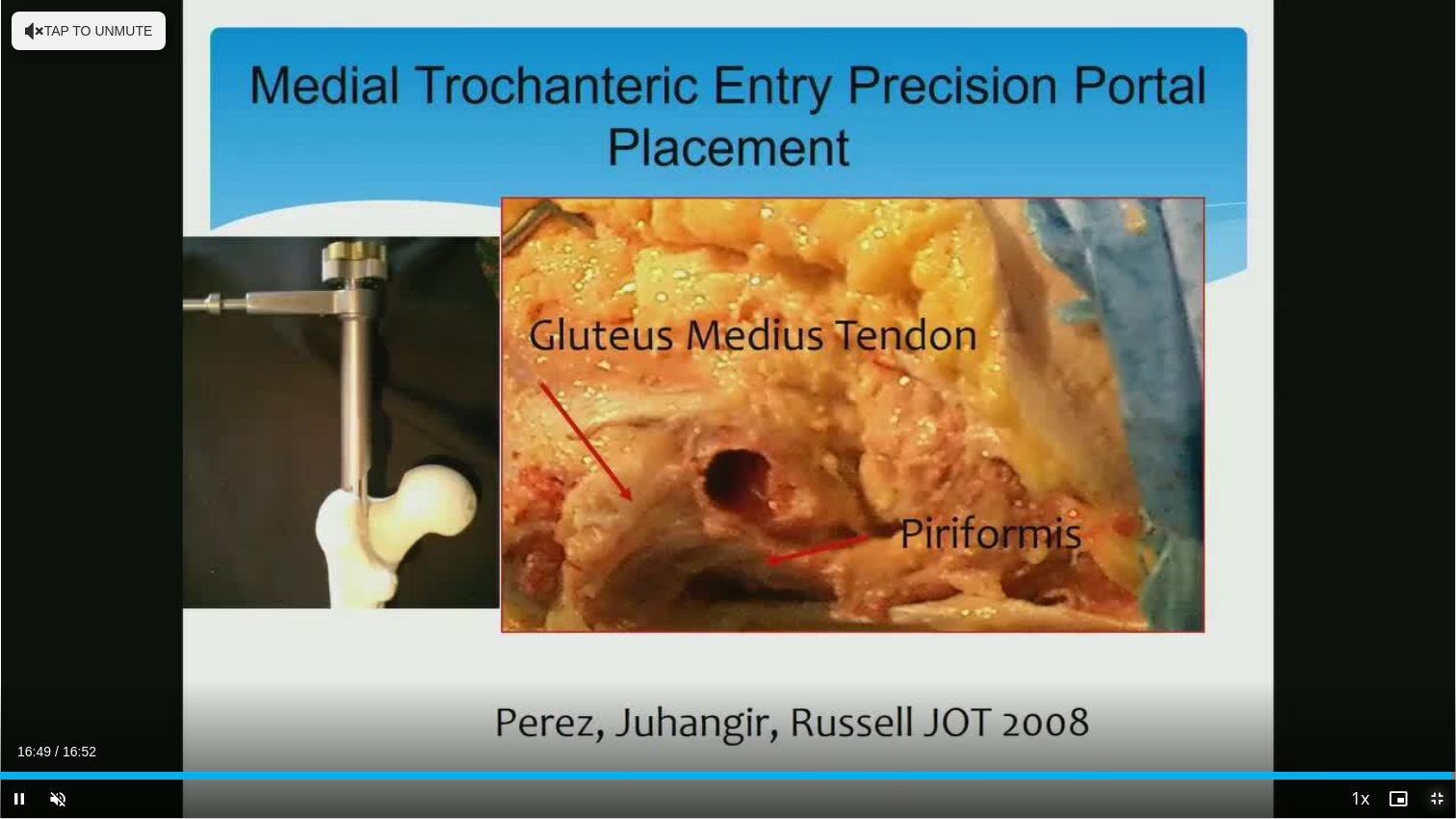 click at bounding box center [1437, 799] 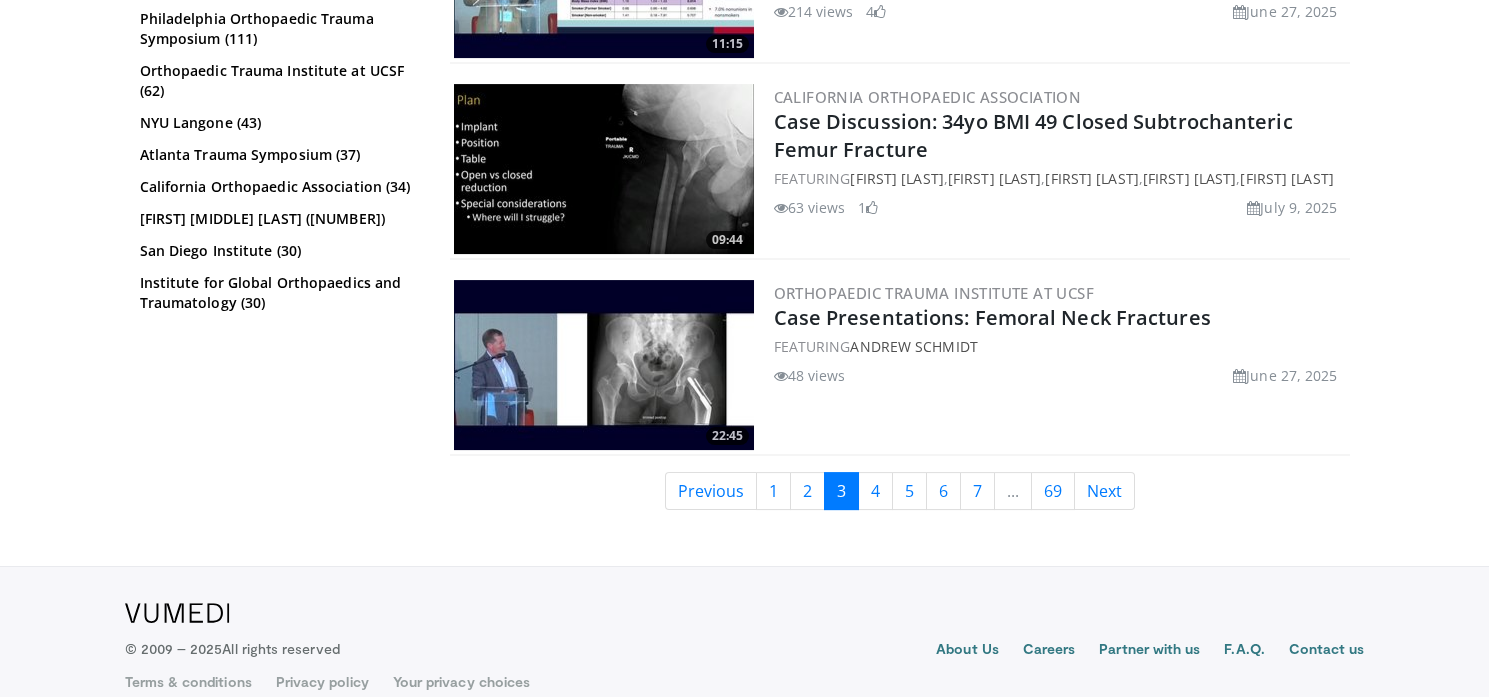 scroll, scrollTop: 4866, scrollLeft: 0, axis: vertical 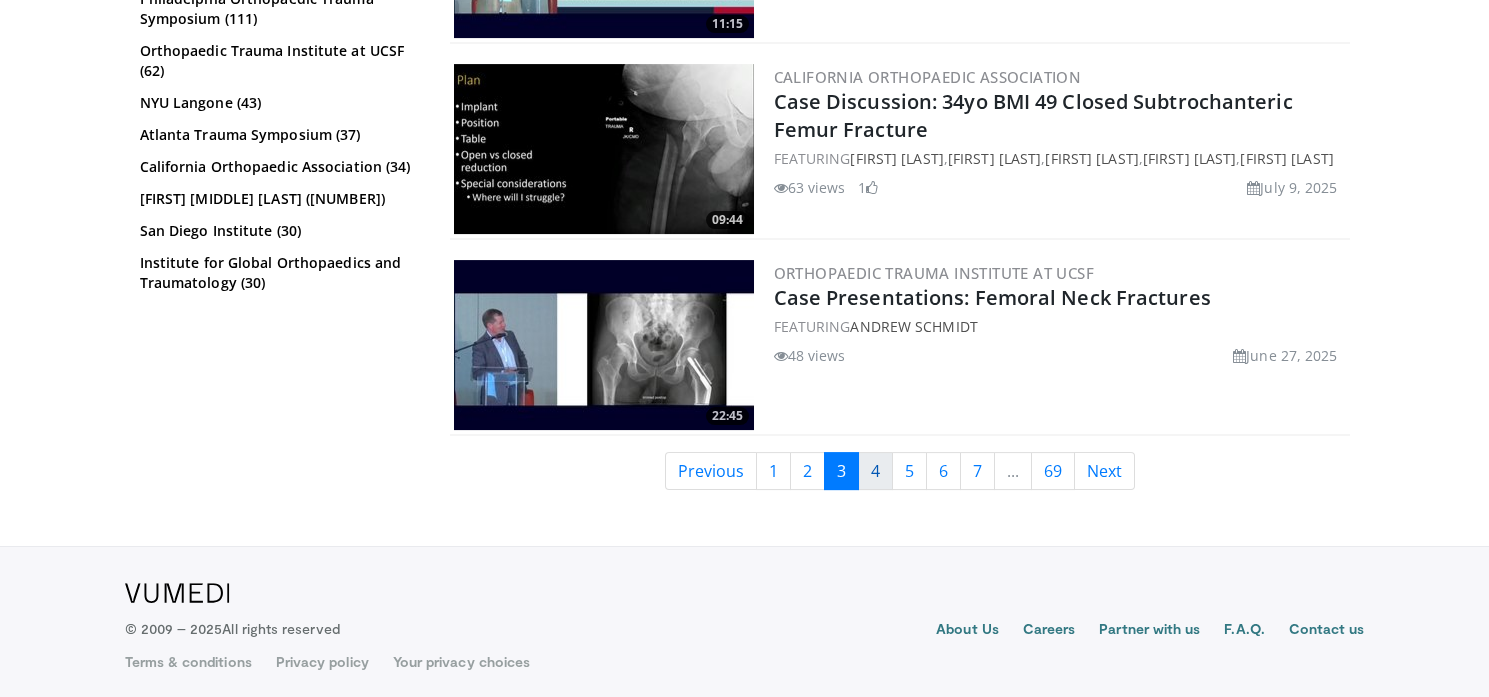 click on "4" at bounding box center (875, 471) 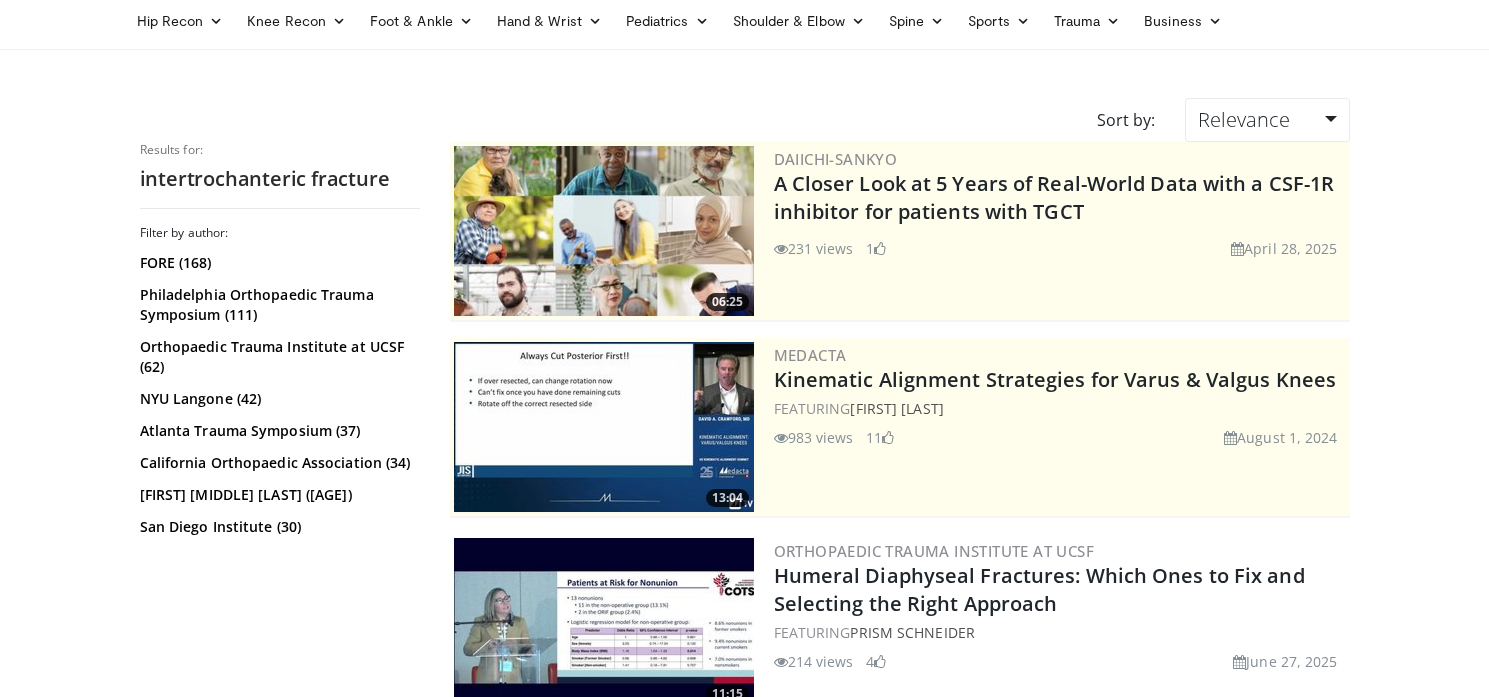 scroll, scrollTop: 0, scrollLeft: 0, axis: both 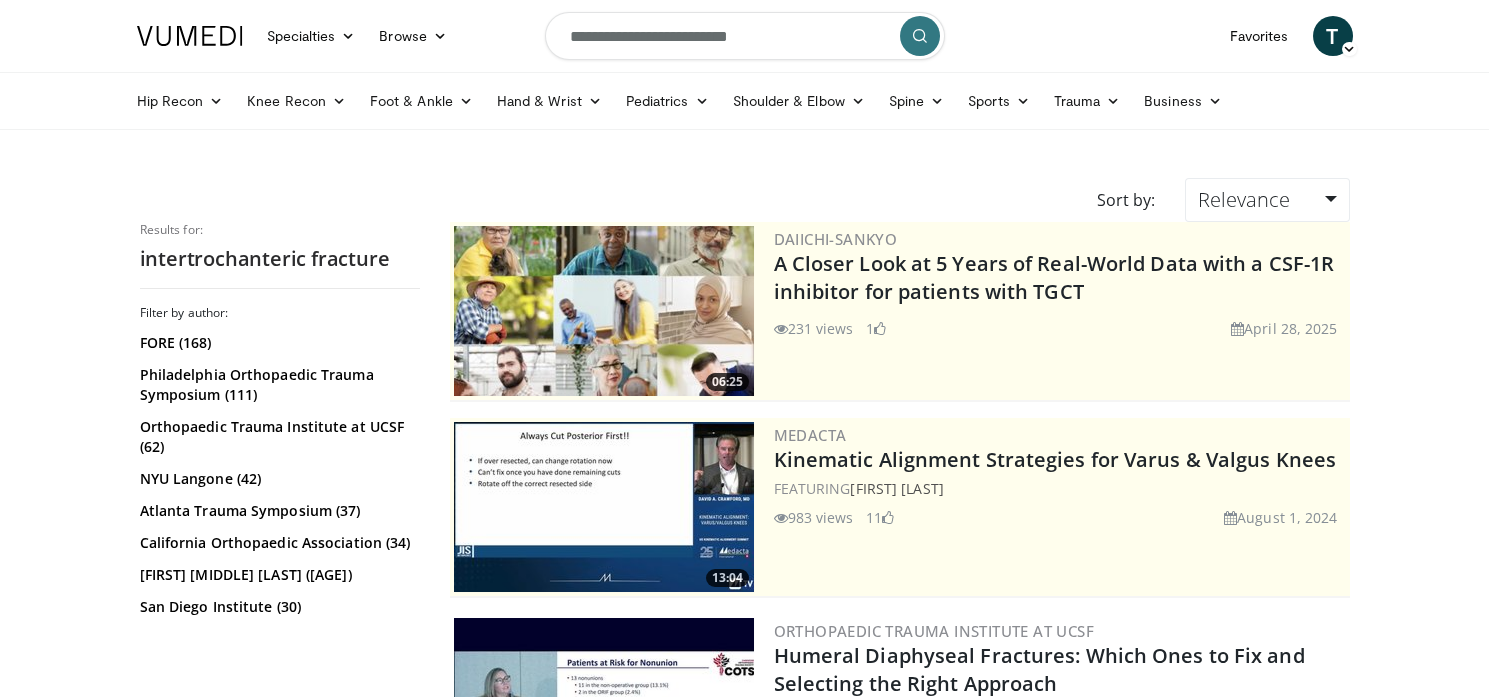 click at bounding box center [604, 311] 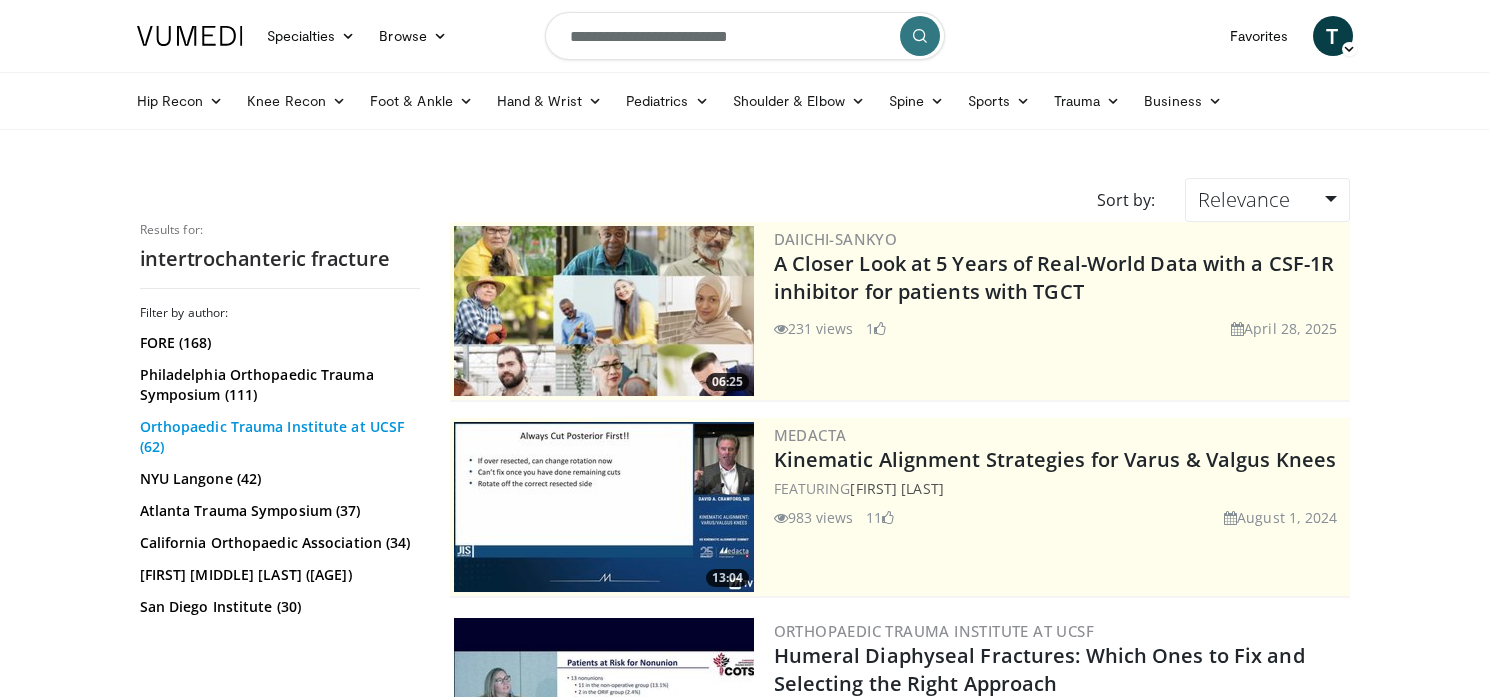 scroll, scrollTop: 44, scrollLeft: 0, axis: vertical 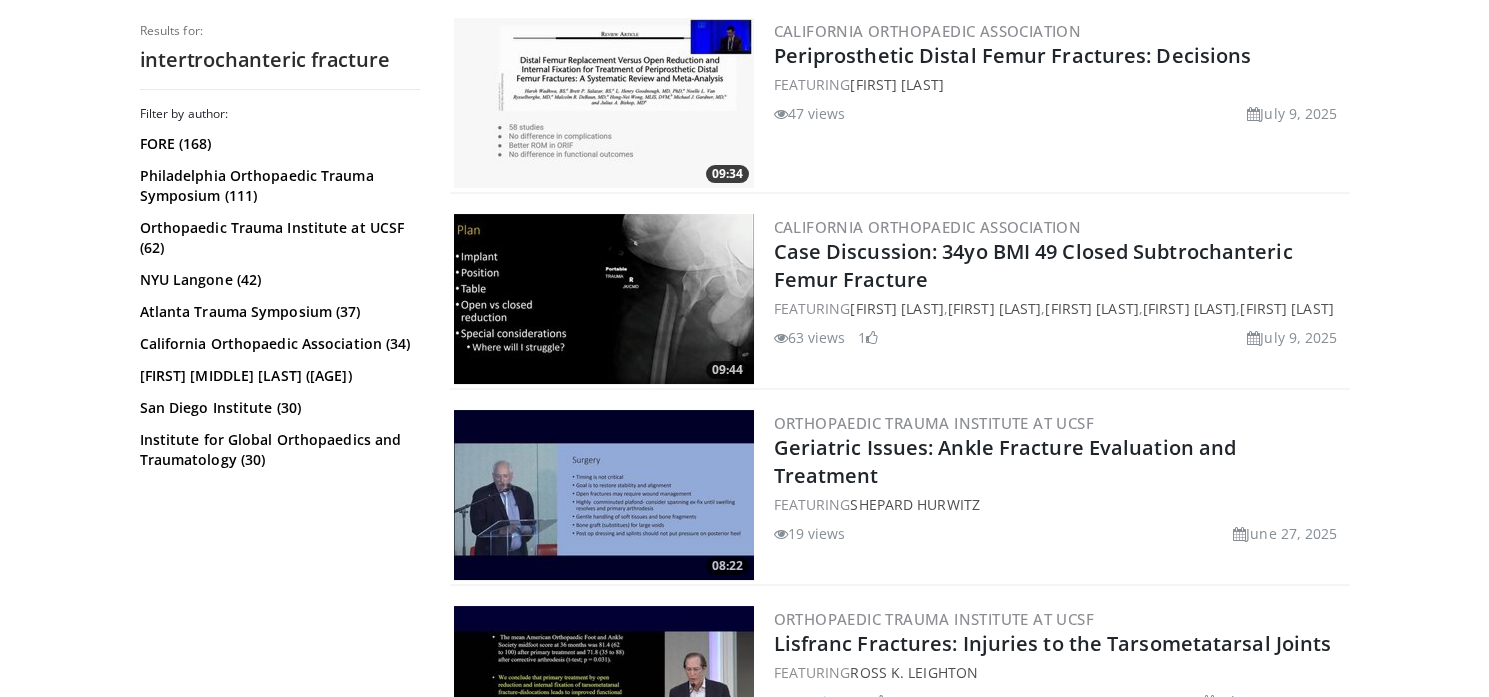 click at bounding box center (604, 299) 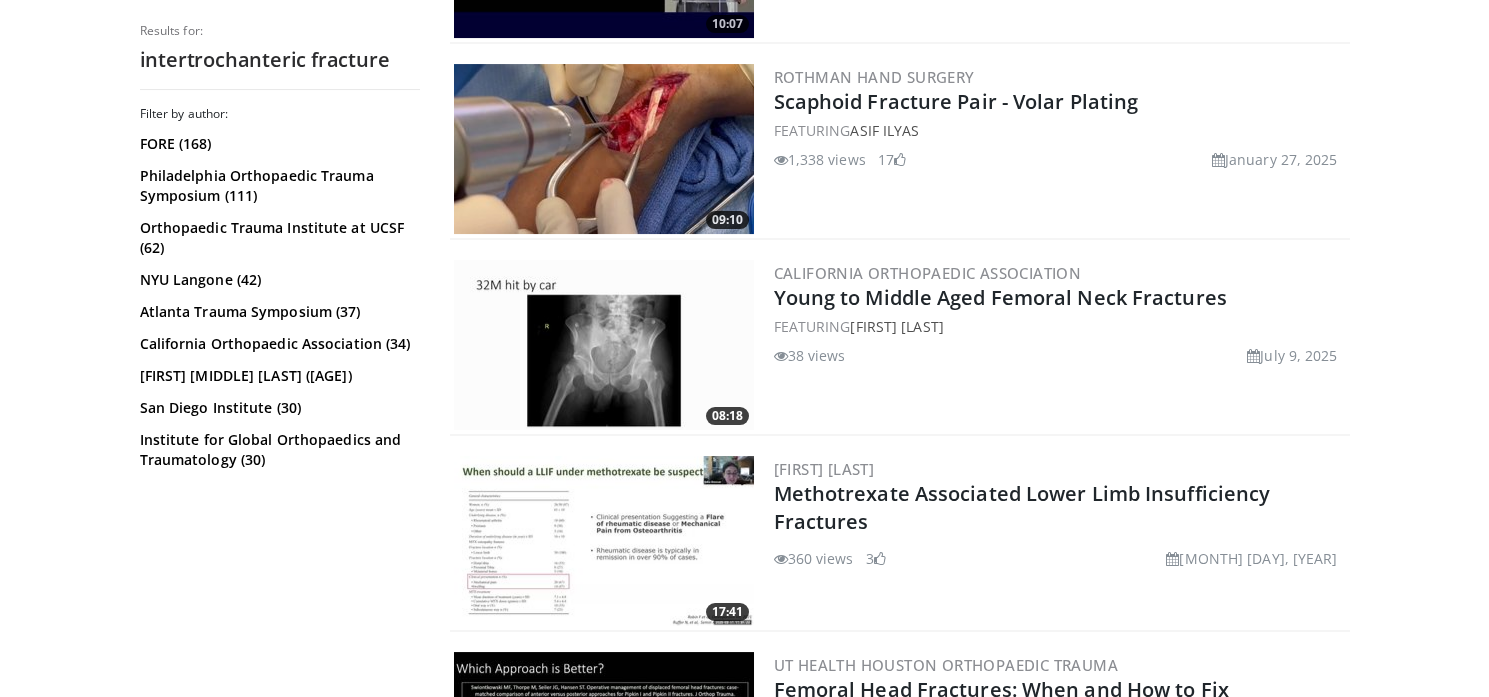 scroll, scrollTop: 3641, scrollLeft: 0, axis: vertical 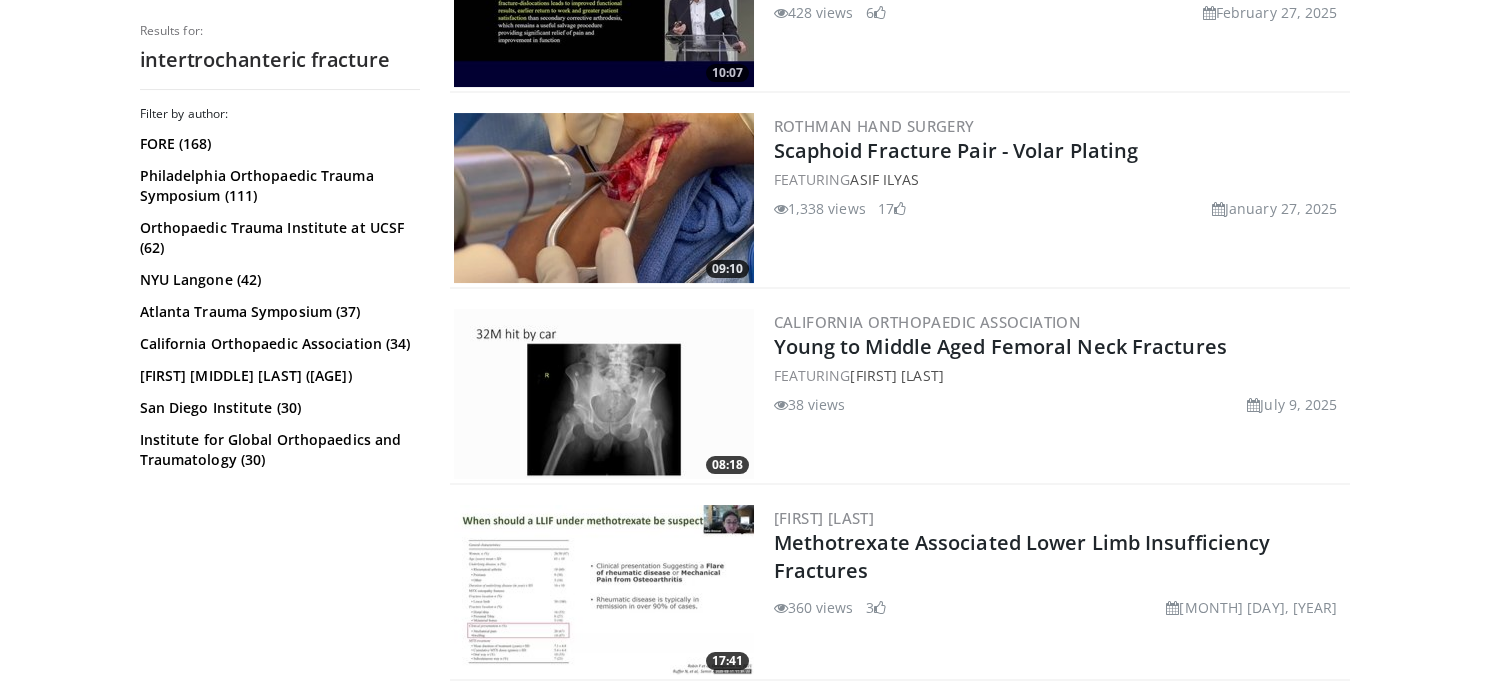 click at bounding box center (604, 394) 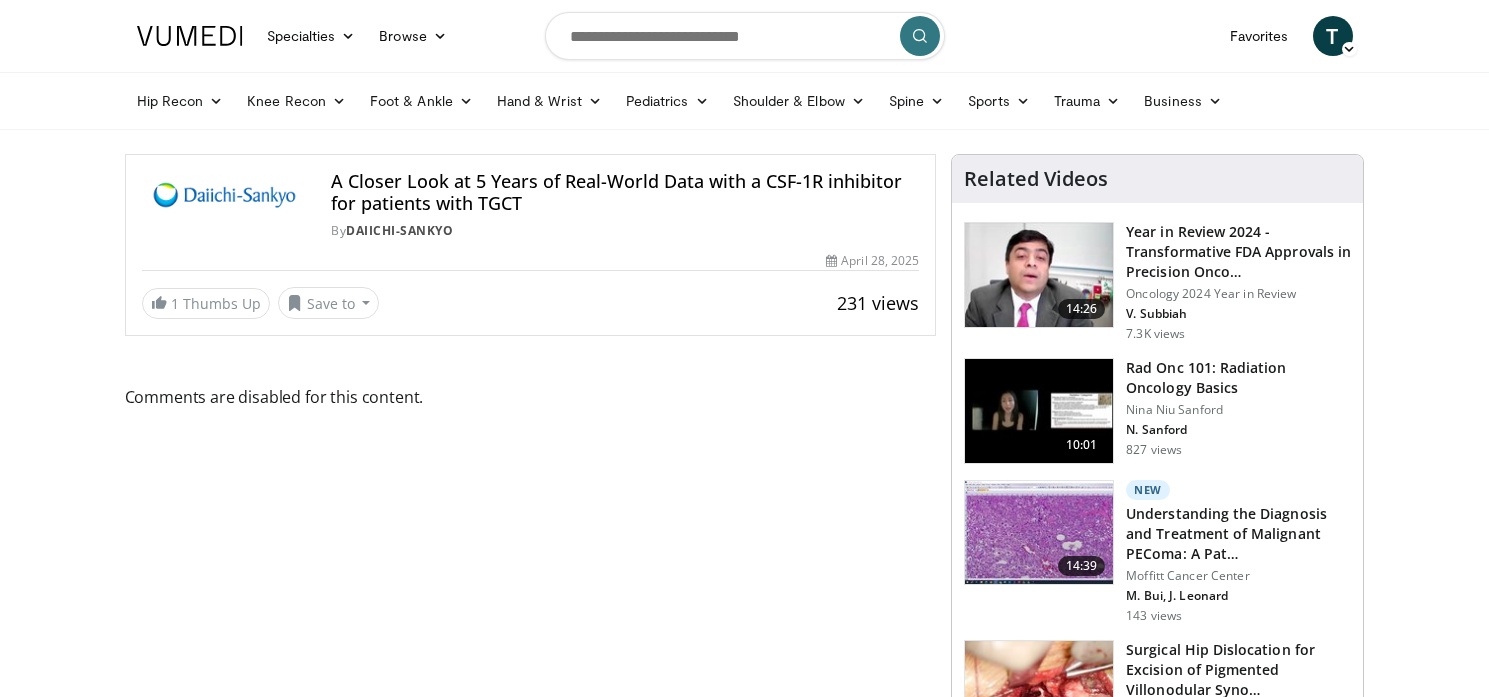 scroll, scrollTop: 0, scrollLeft: 0, axis: both 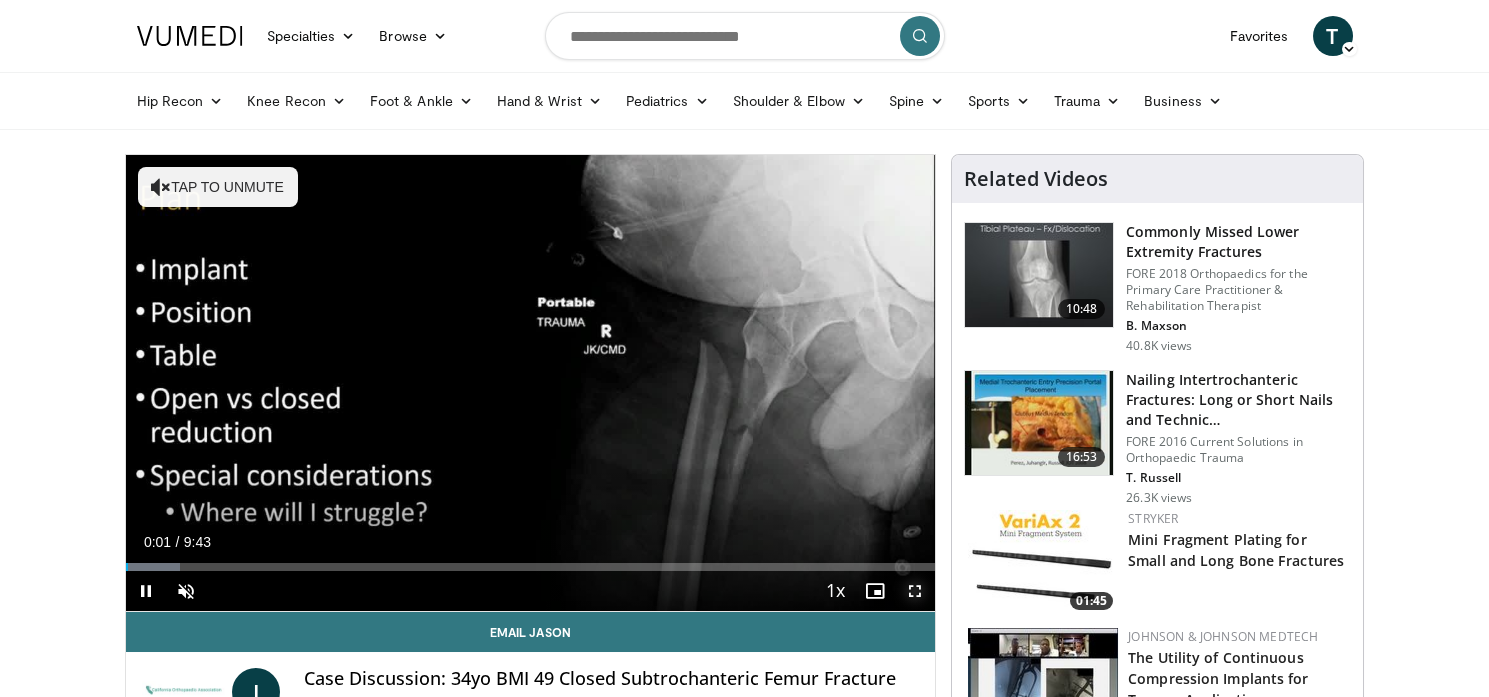 click at bounding box center [915, 591] 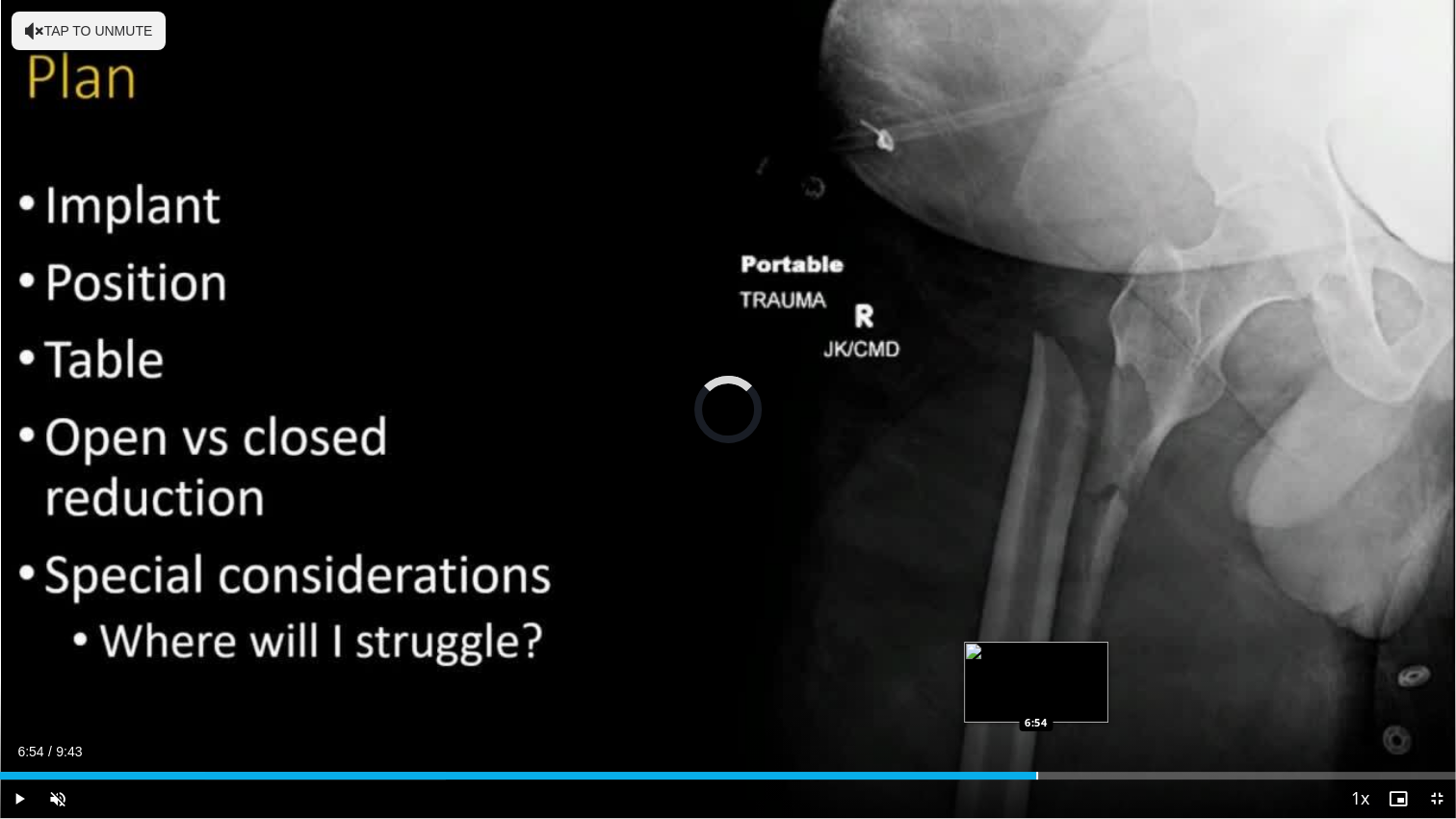 click at bounding box center [1037, 776] 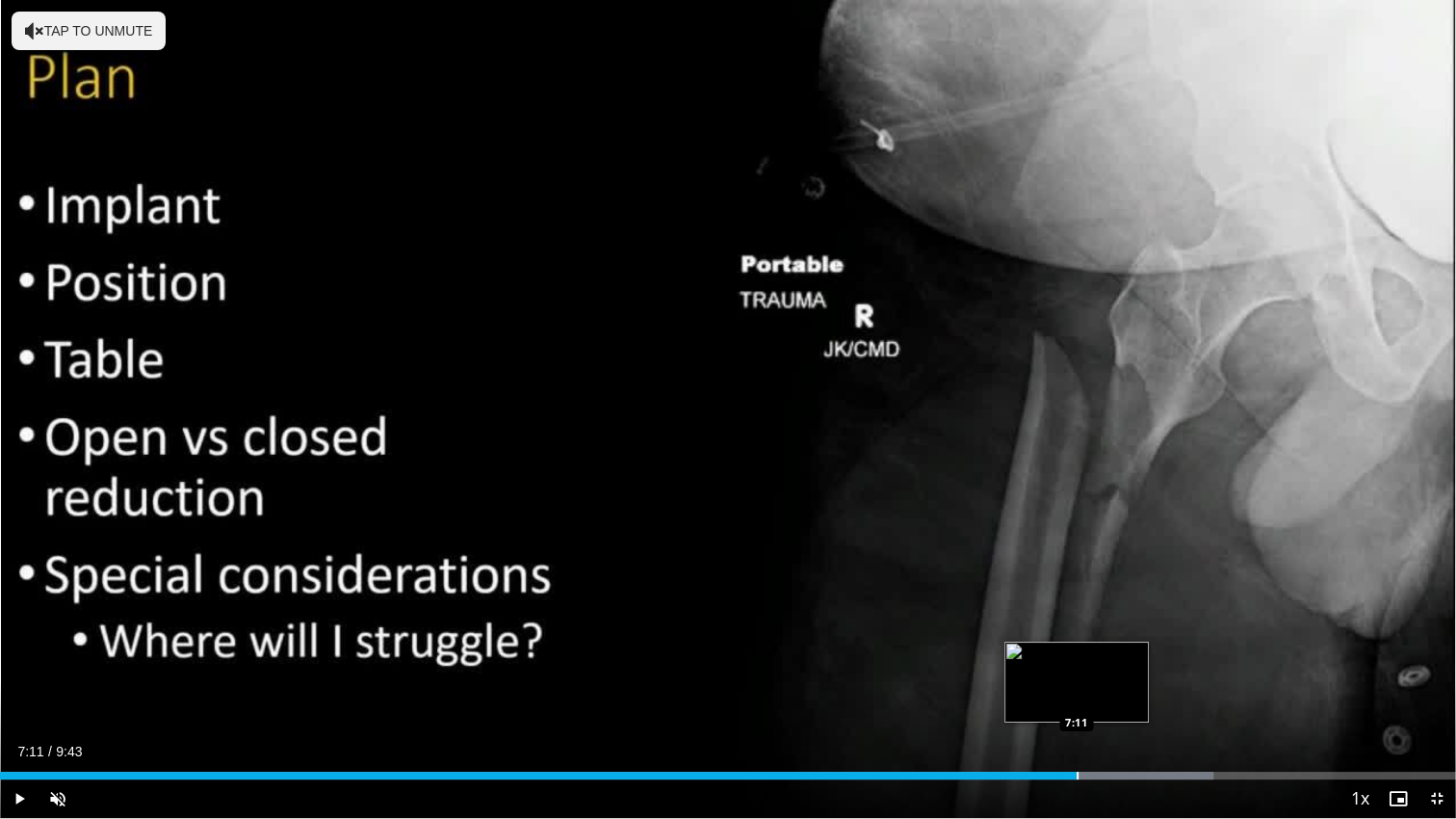 click at bounding box center [1078, 776] 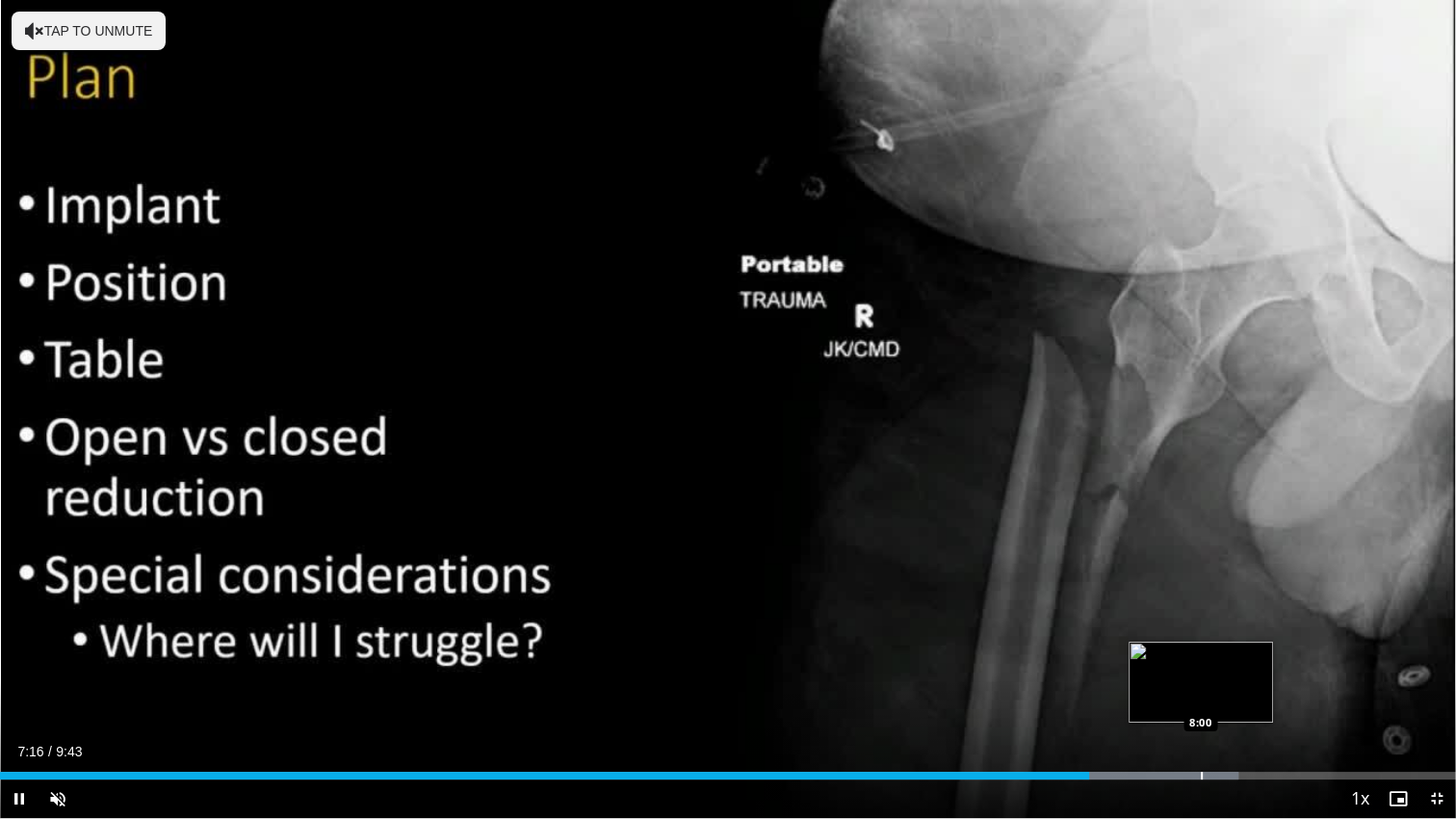 click at bounding box center [1202, 776] 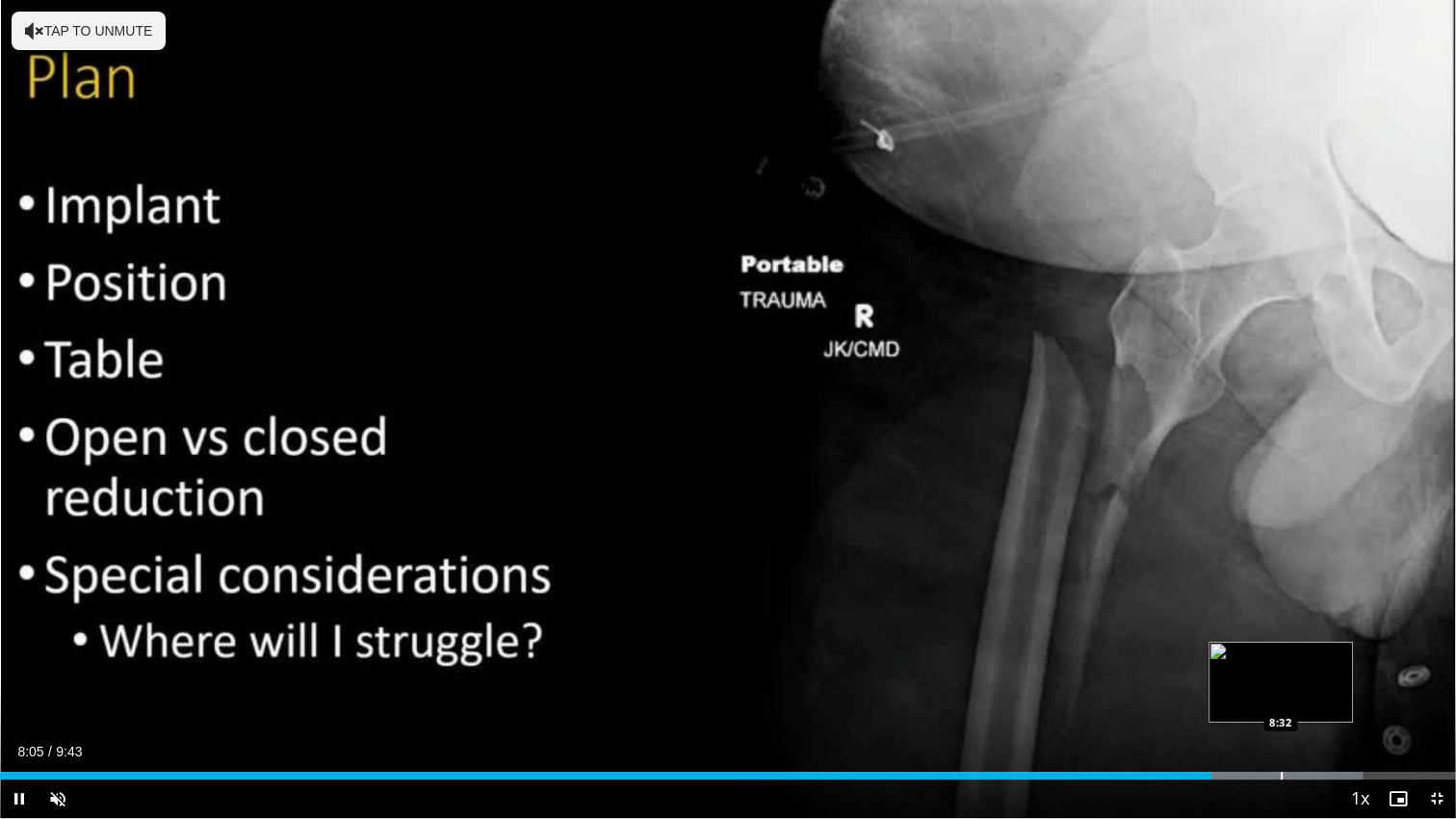 click at bounding box center (1282, 776) 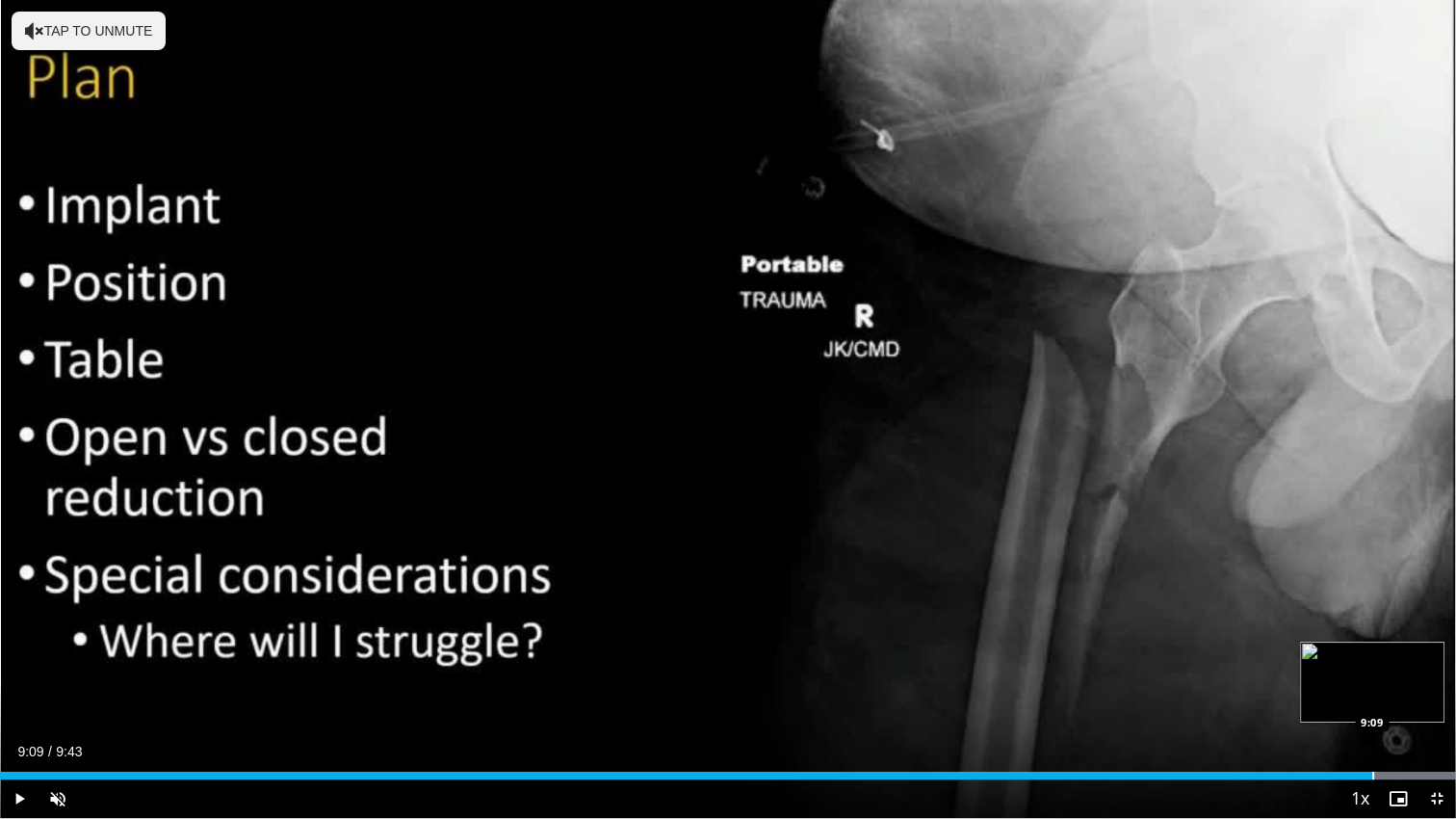 click at bounding box center [1373, 776] 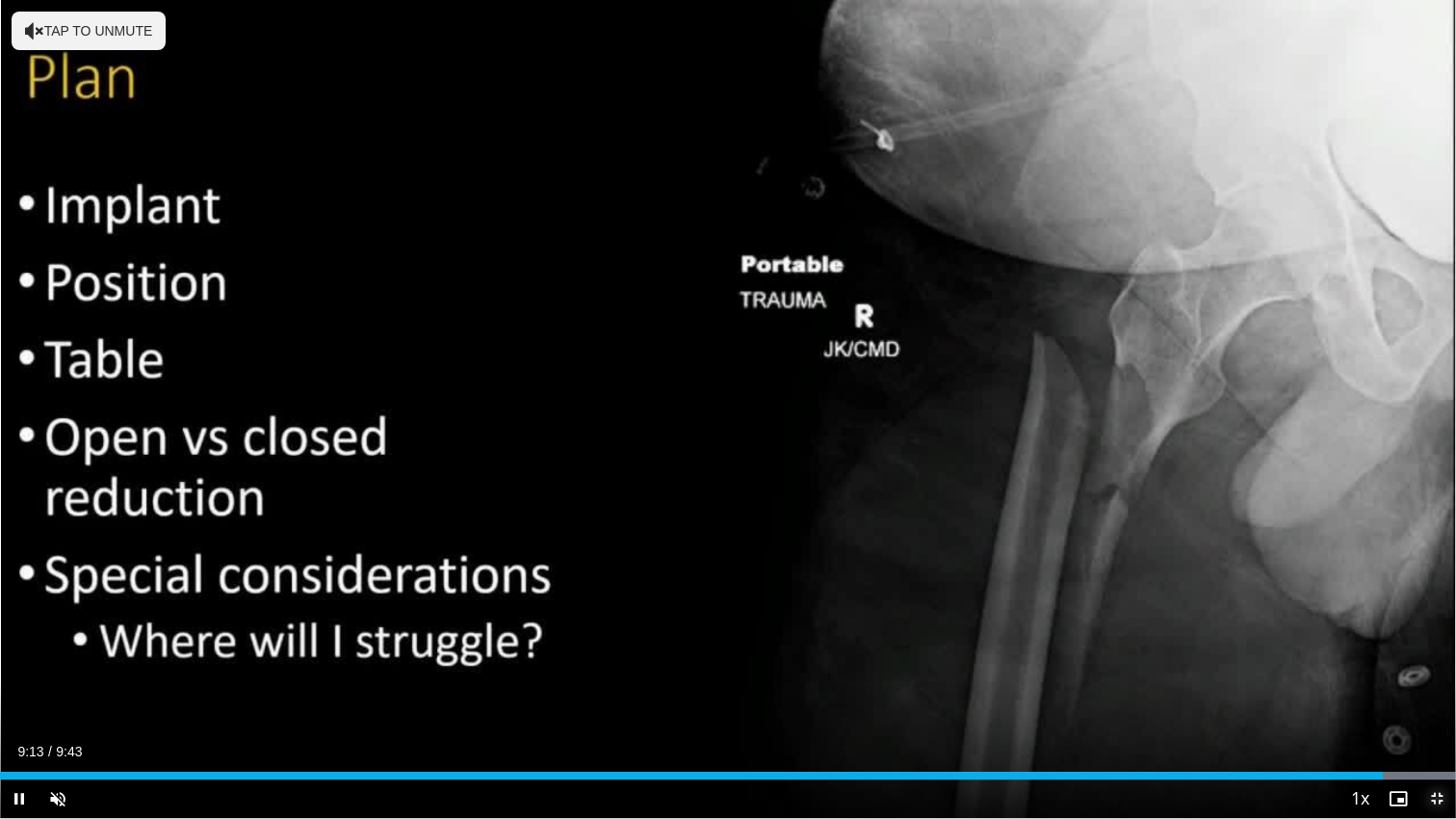 click at bounding box center [1437, 799] 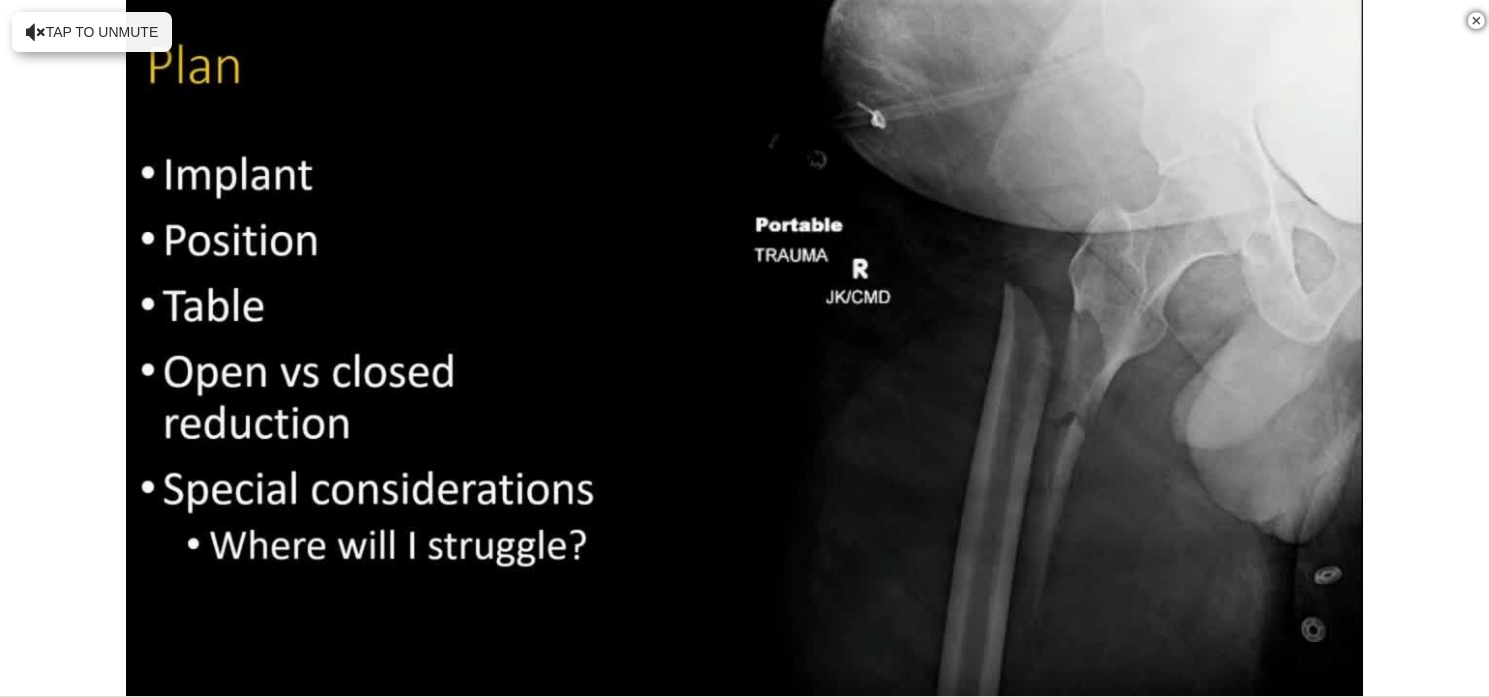 scroll, scrollTop: 1181, scrollLeft: 0, axis: vertical 